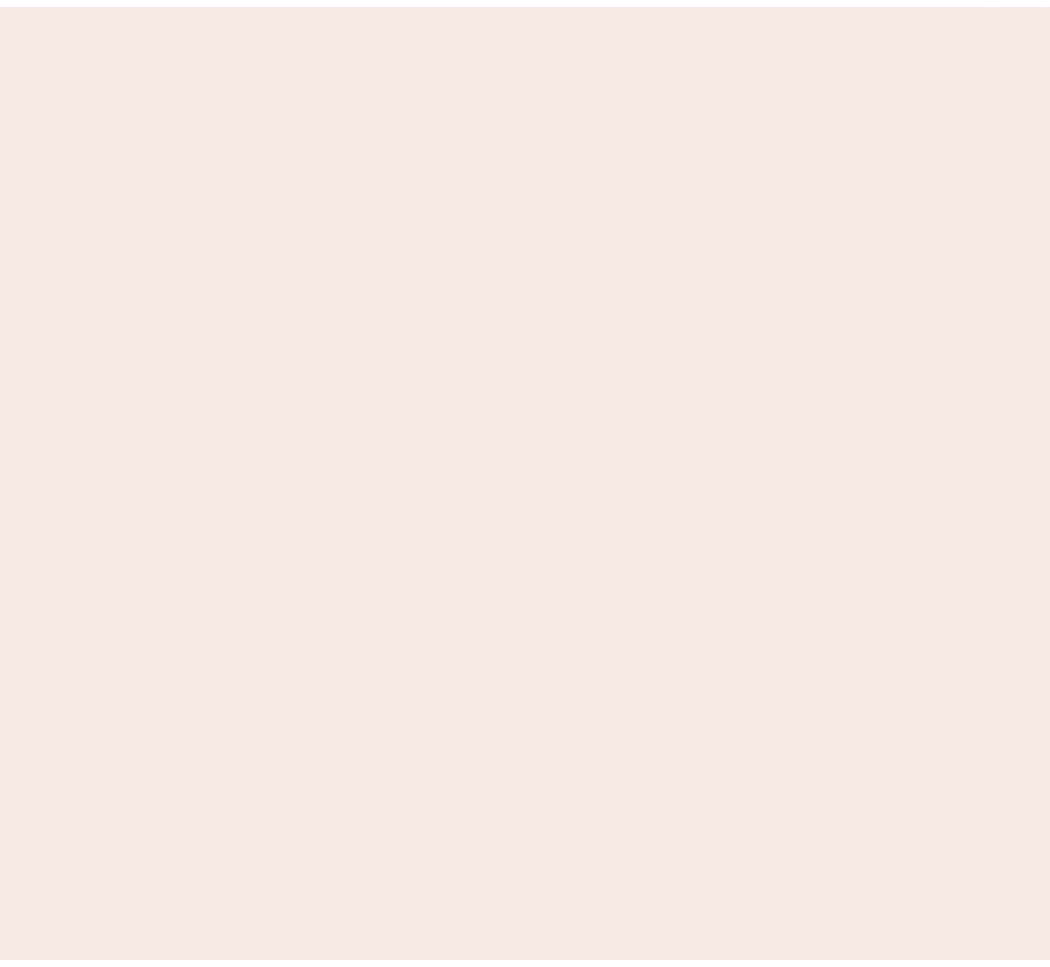 scroll, scrollTop: 0, scrollLeft: 0, axis: both 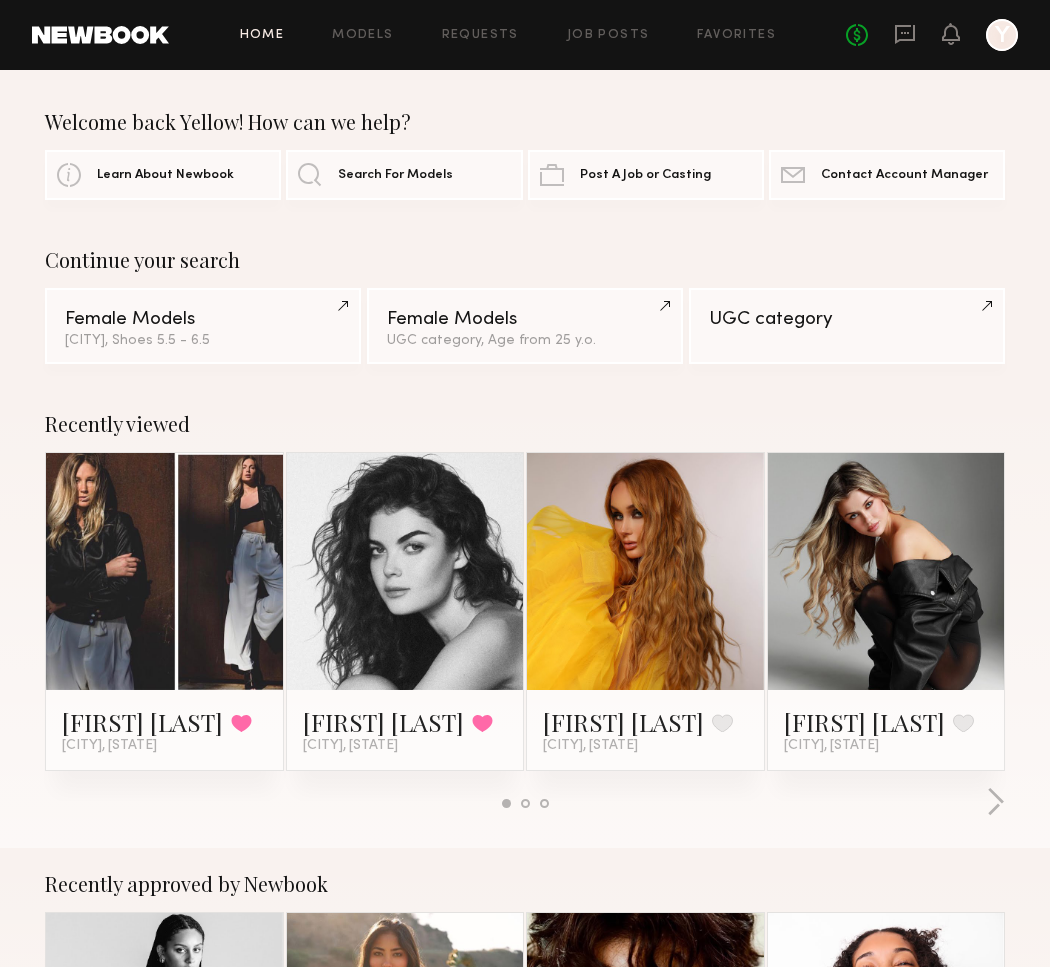 click 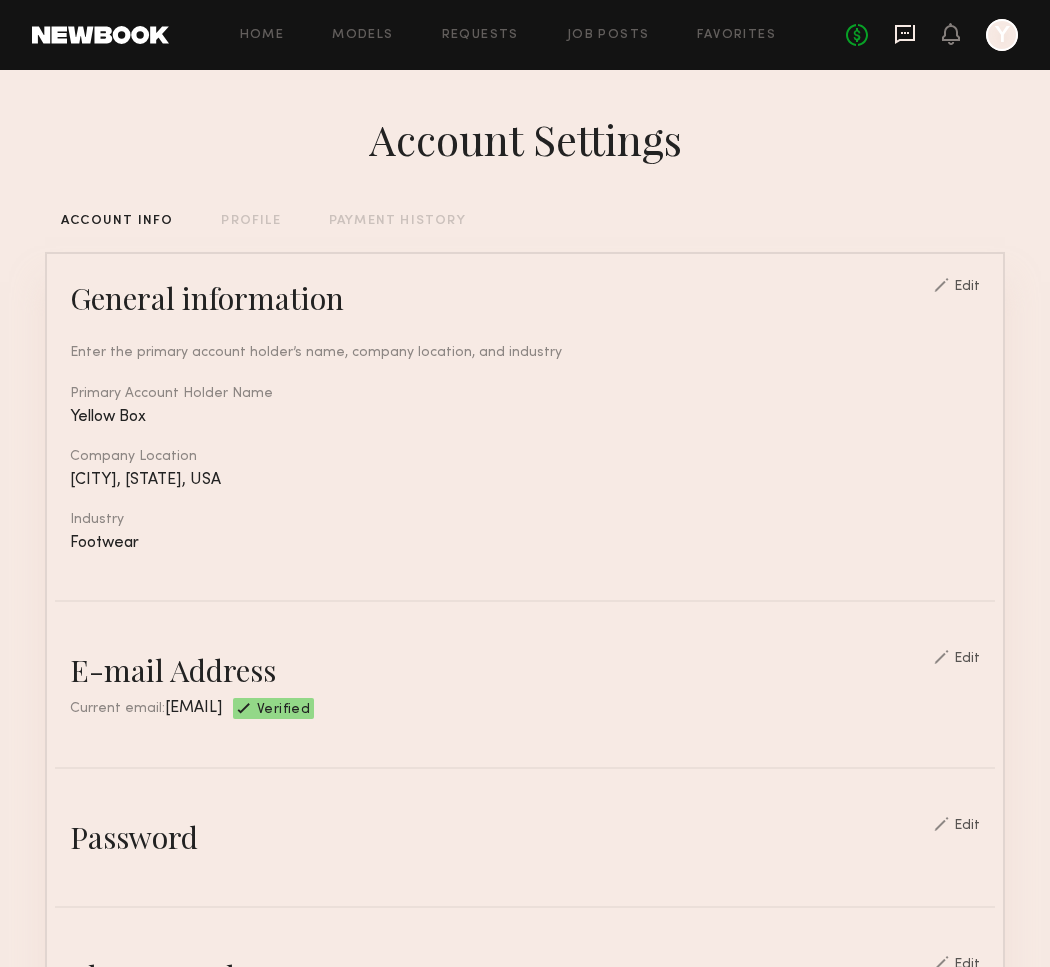 click 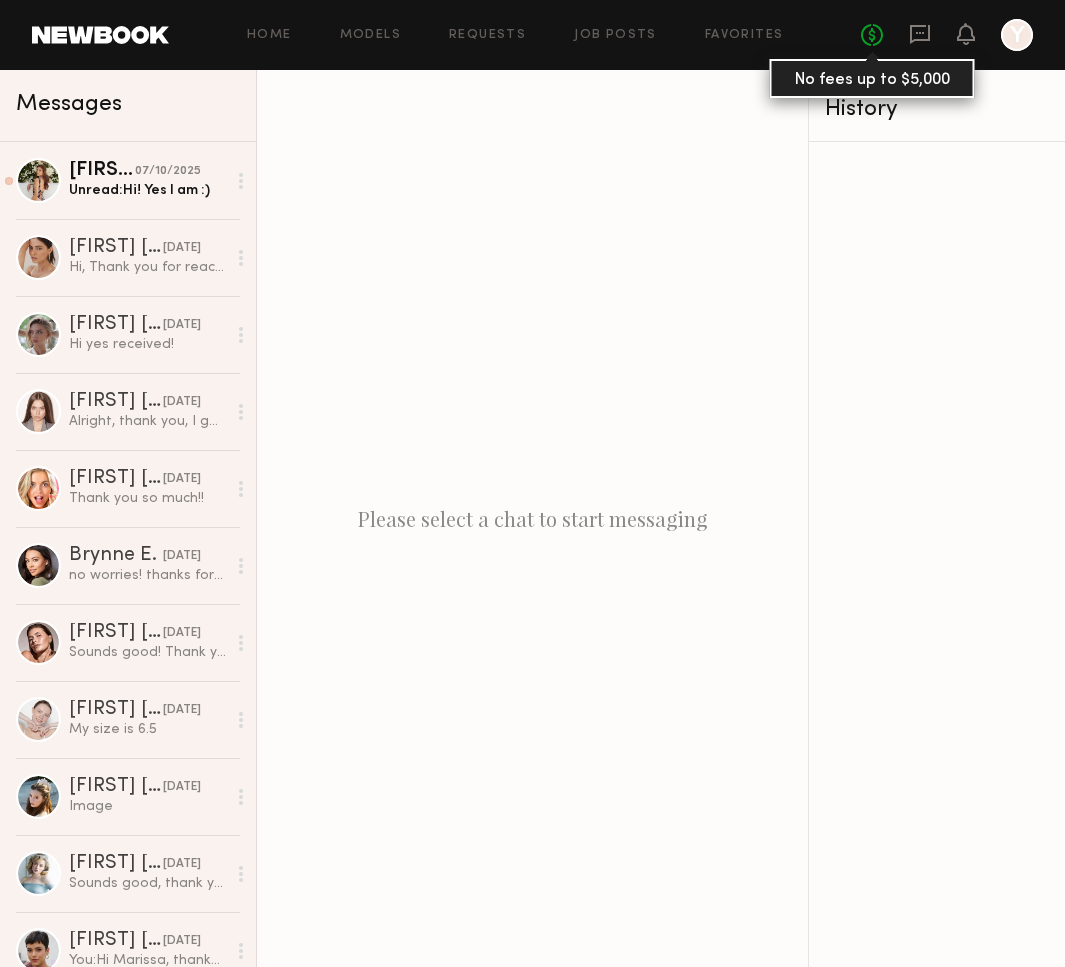 click on "No fees up to $5,000" 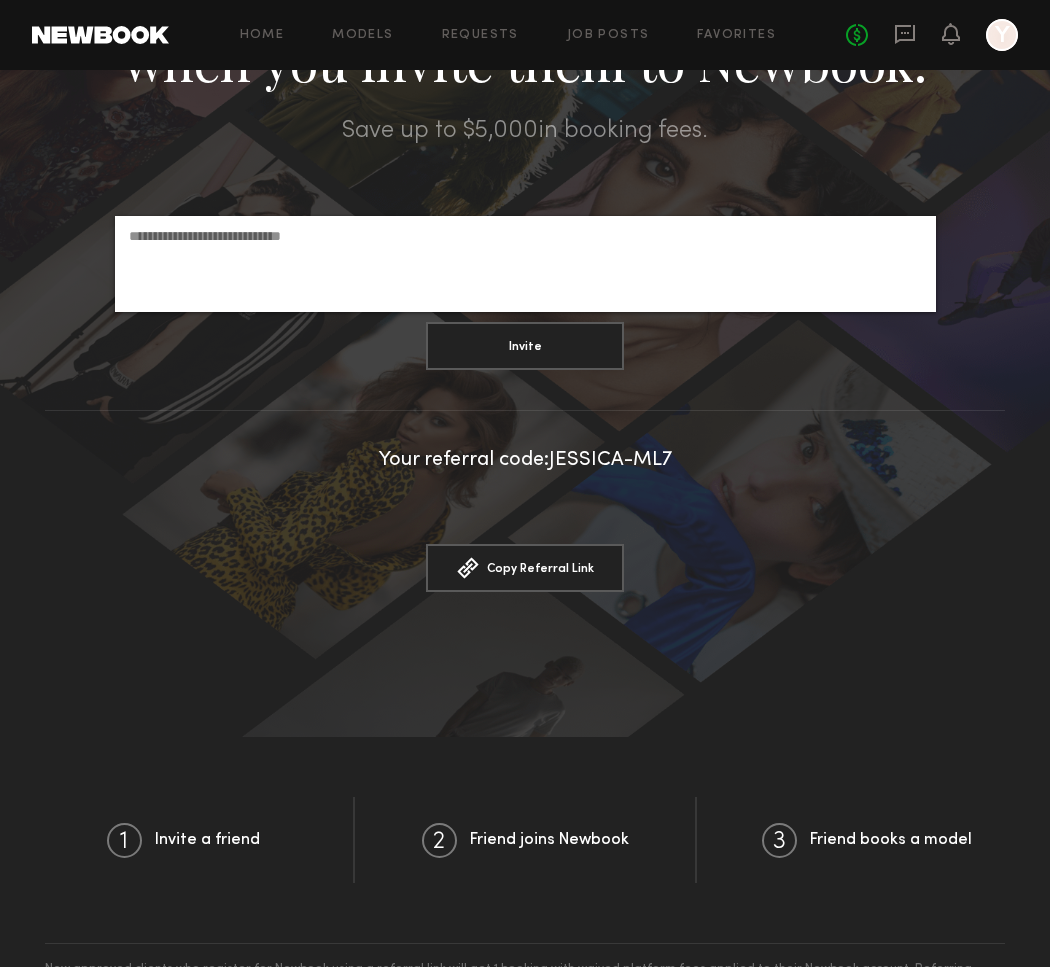 scroll, scrollTop: 0, scrollLeft: 0, axis: both 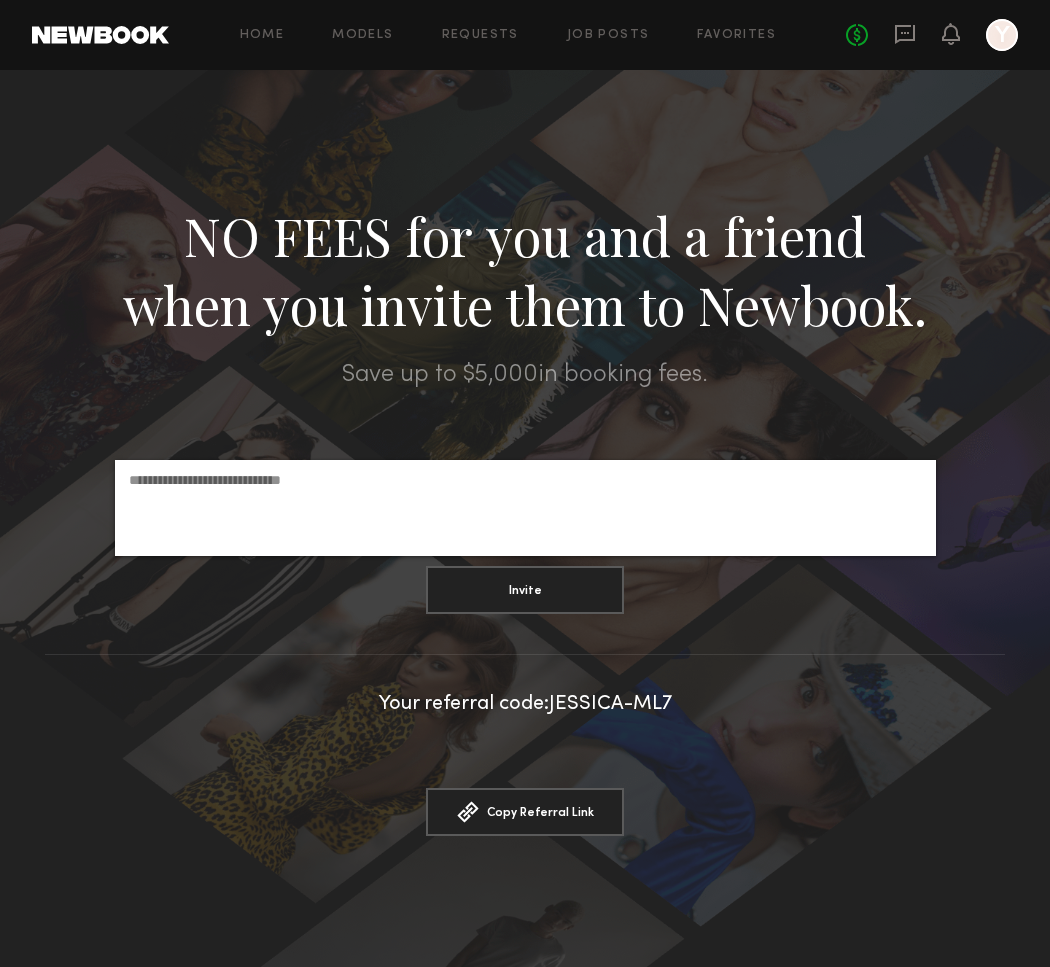 click 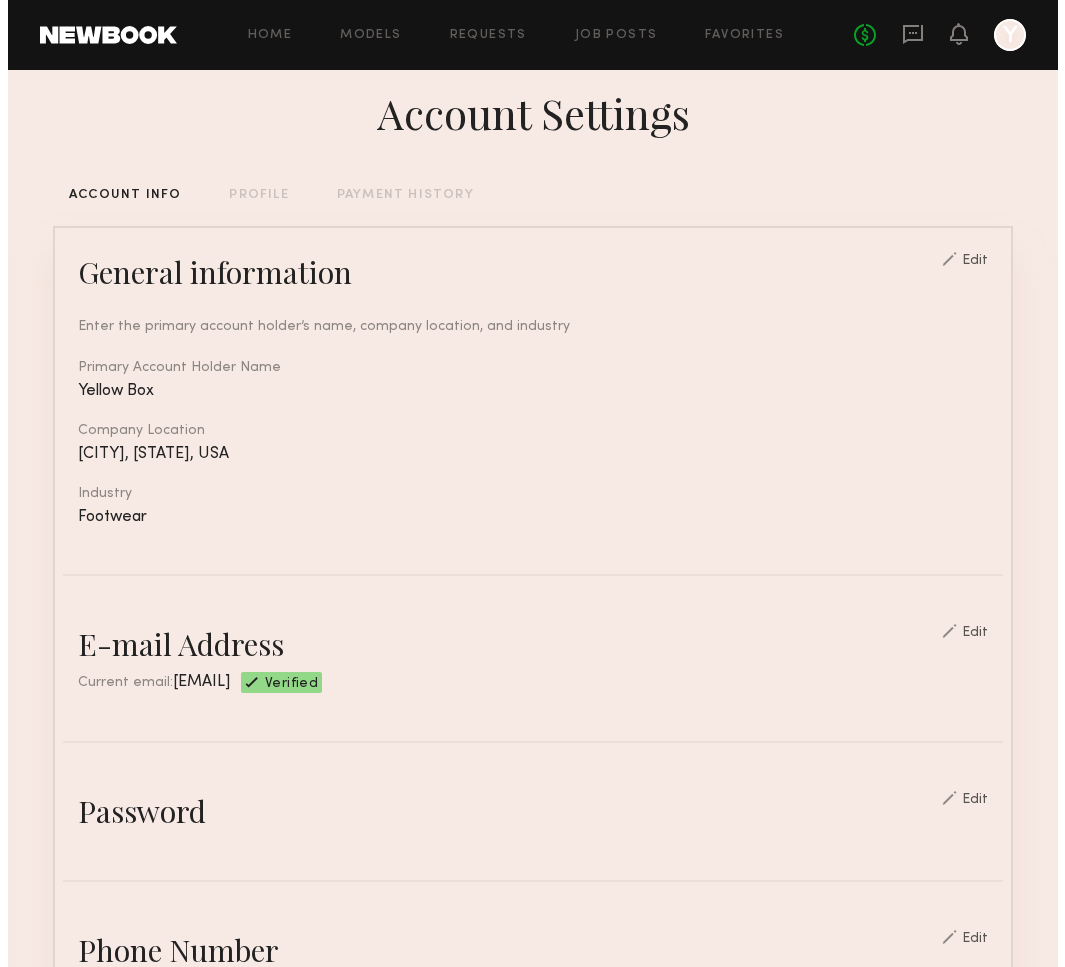 scroll, scrollTop: 0, scrollLeft: 0, axis: both 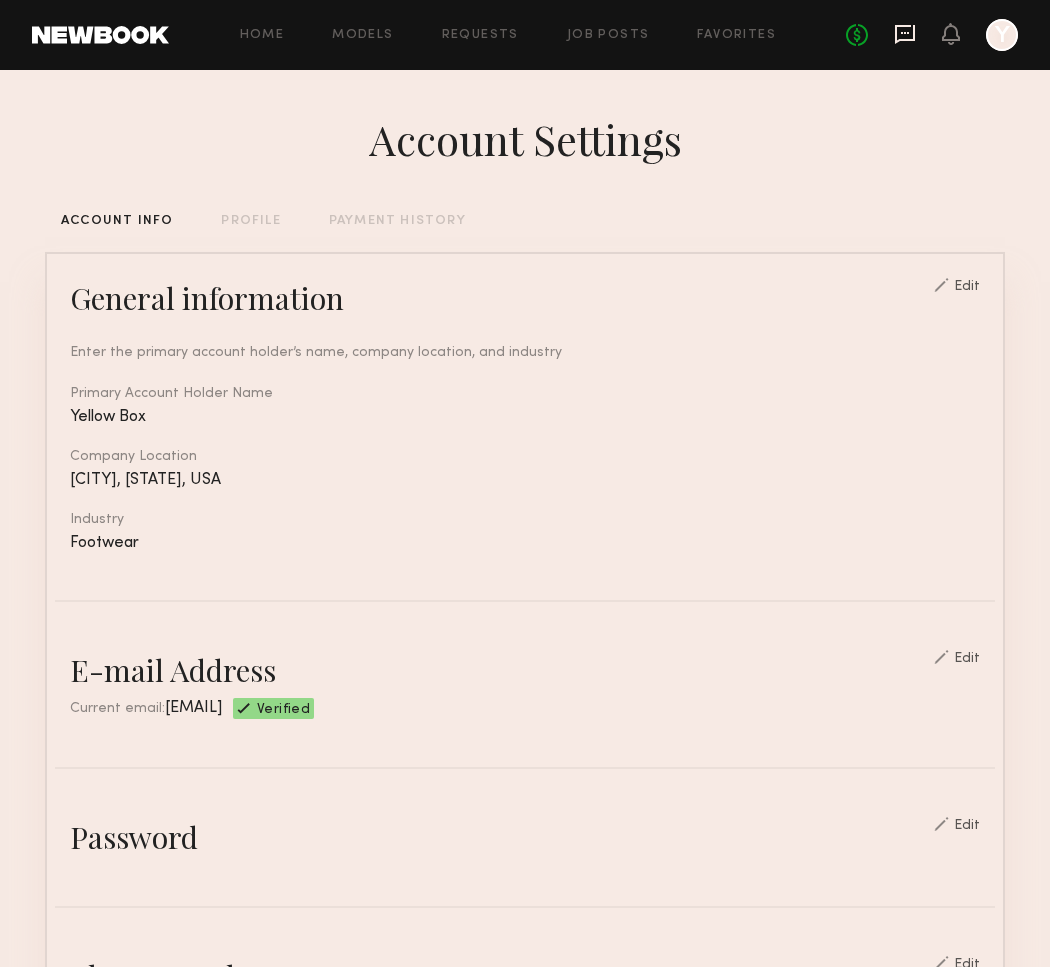 click 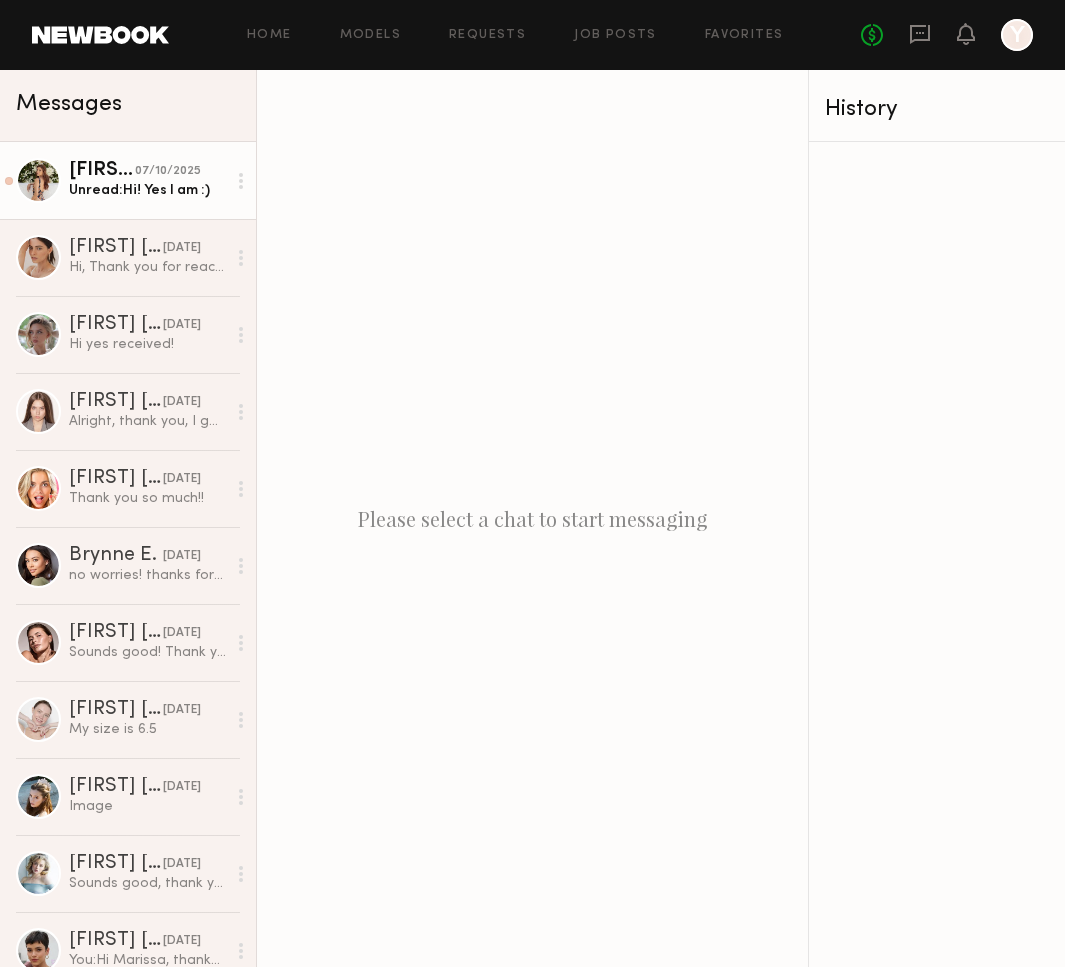 click on "Unread:  Hi! Yes I am :)" 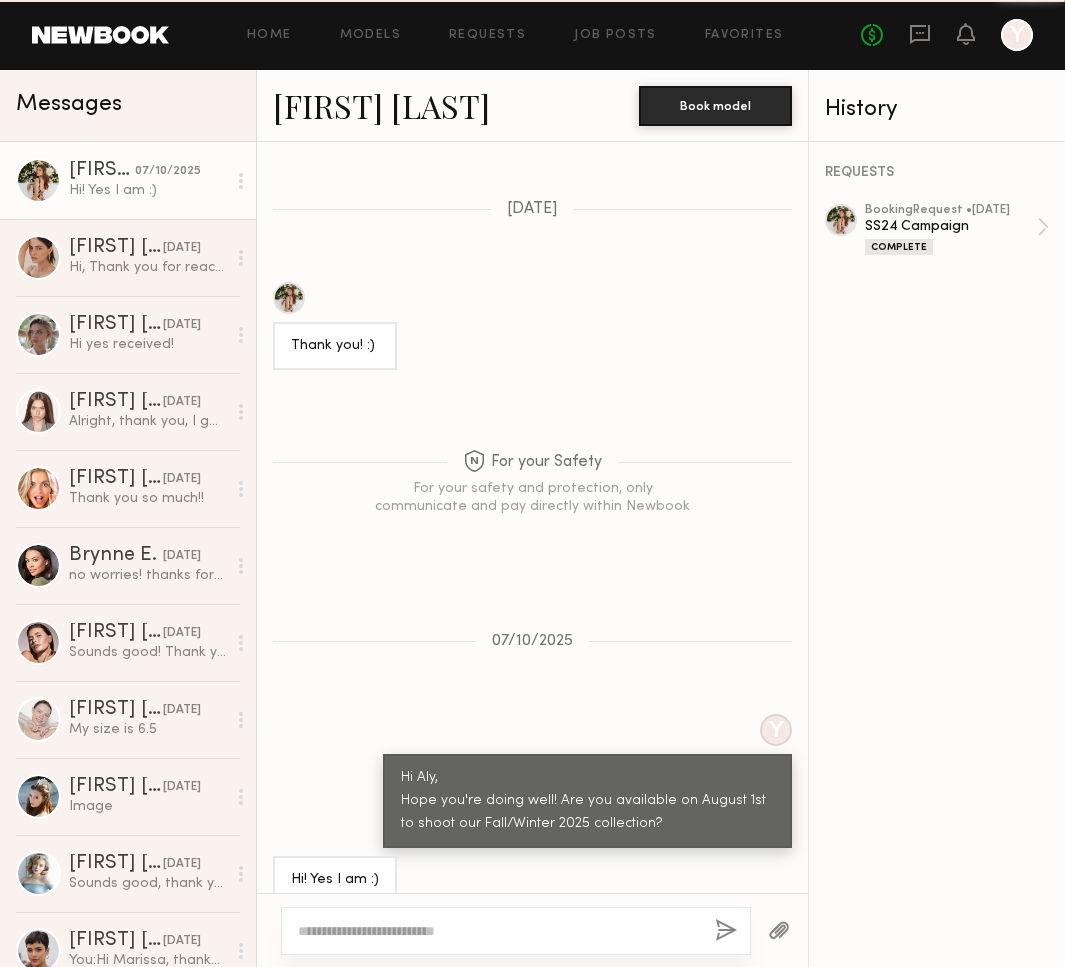 scroll, scrollTop: 2218, scrollLeft: 0, axis: vertical 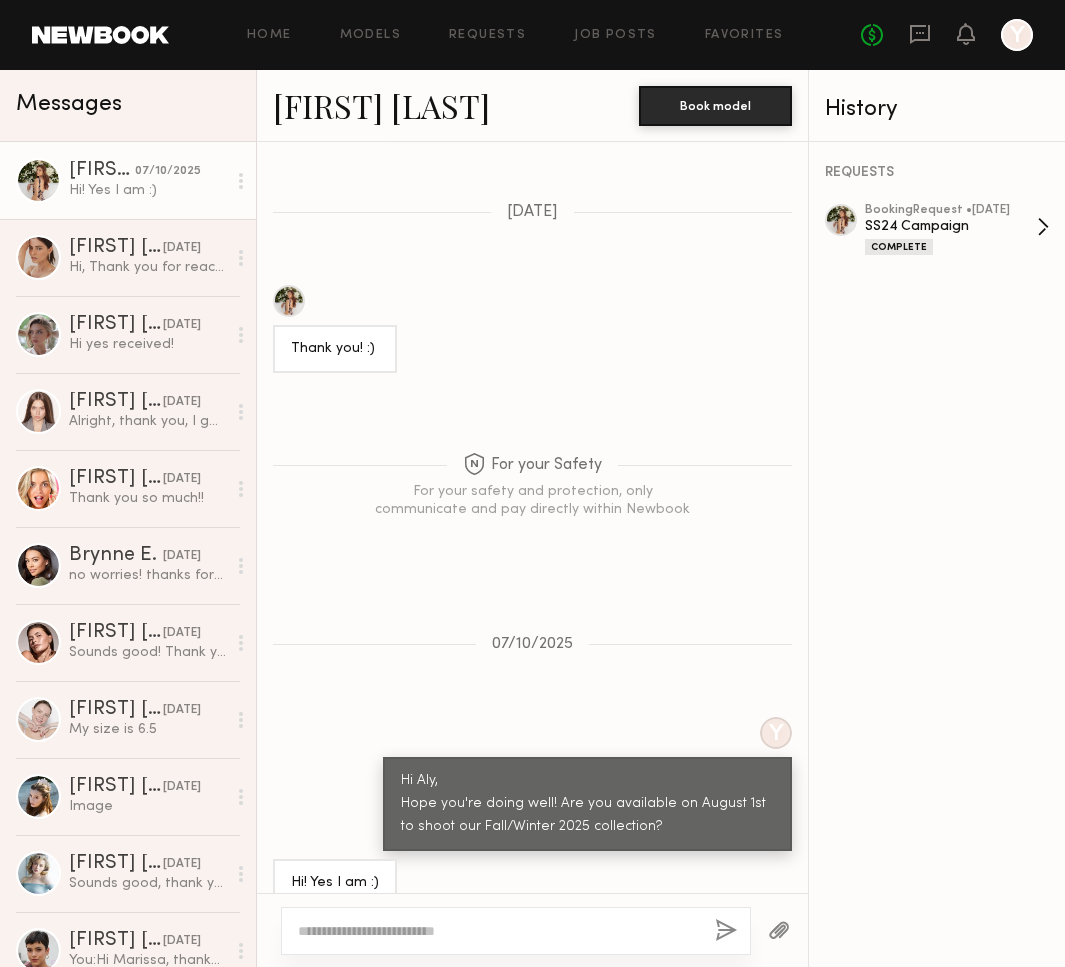 click on "SS24 Campaign" 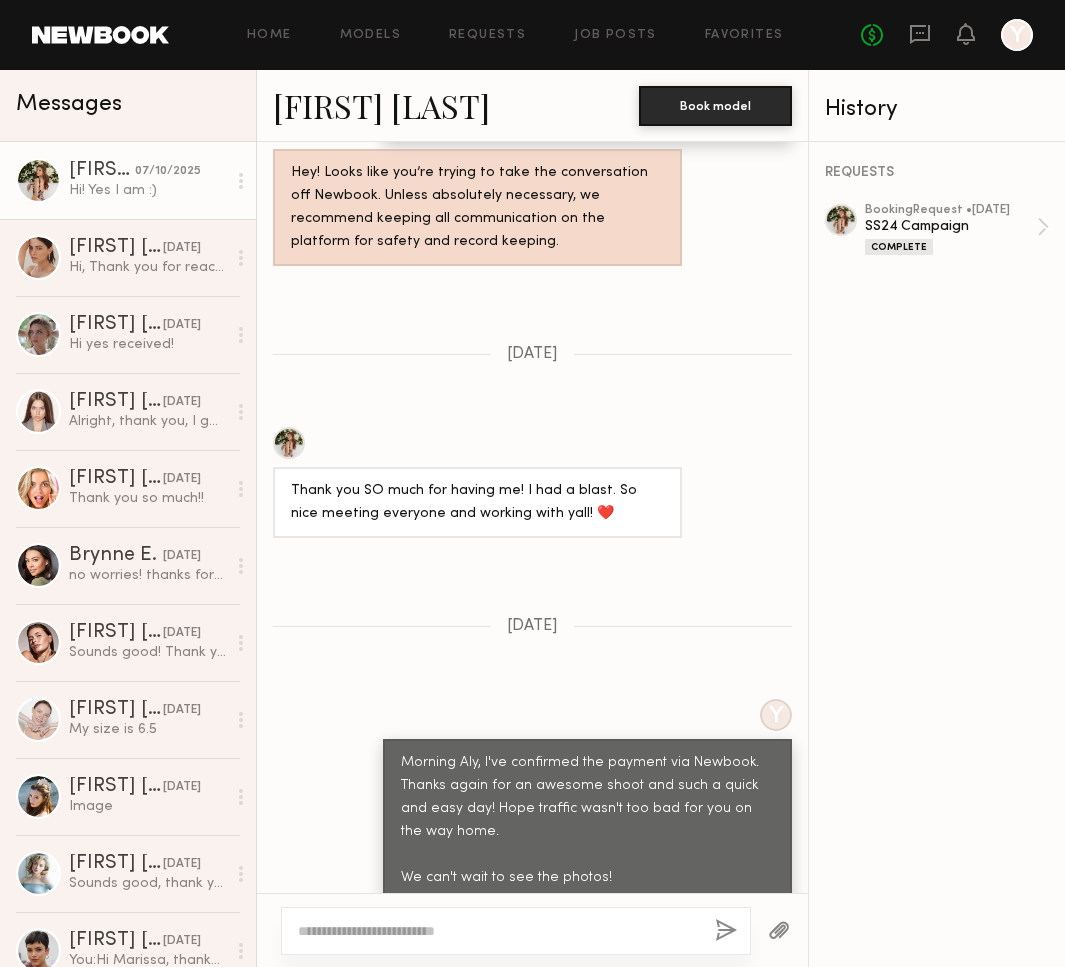 scroll, scrollTop: 1481, scrollLeft: 0, axis: vertical 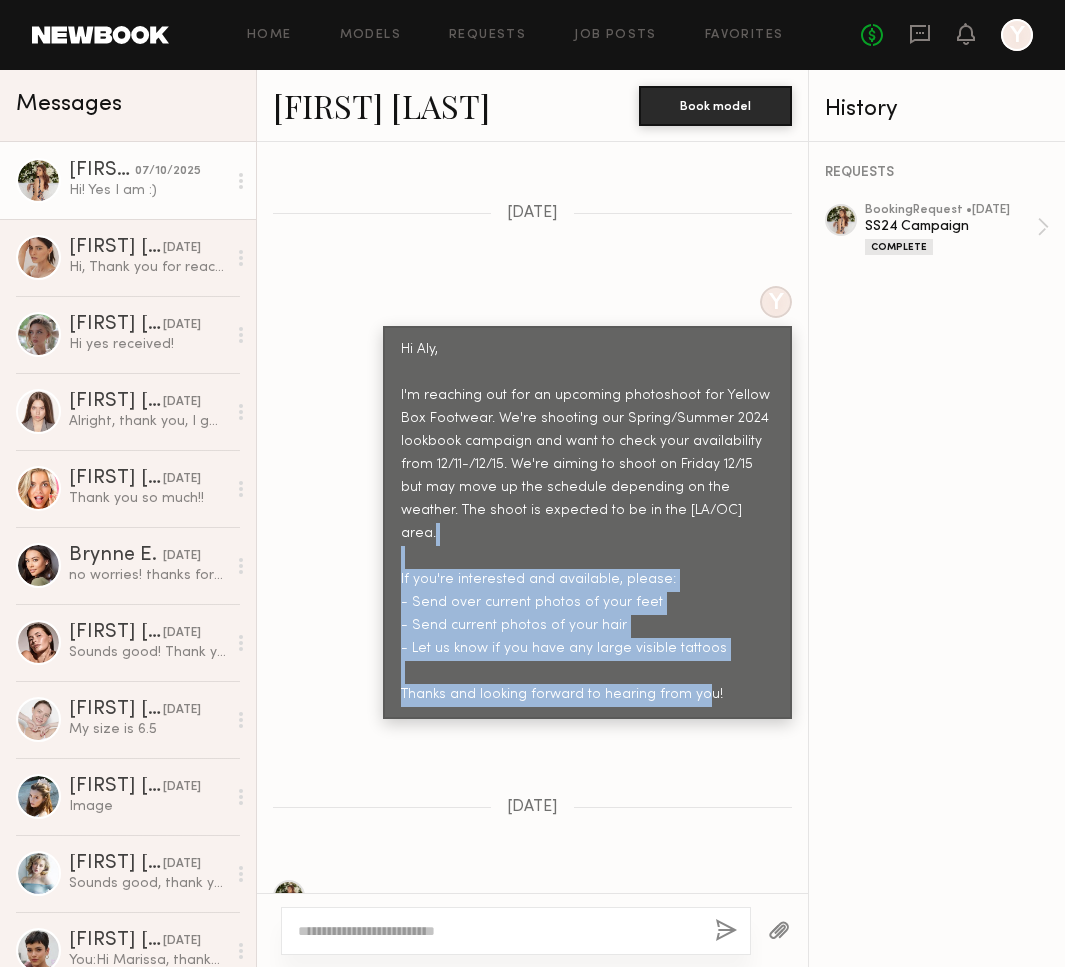 drag, startPoint x: 712, startPoint y: 646, endPoint x: 354, endPoint y: 539, distance: 373.64822 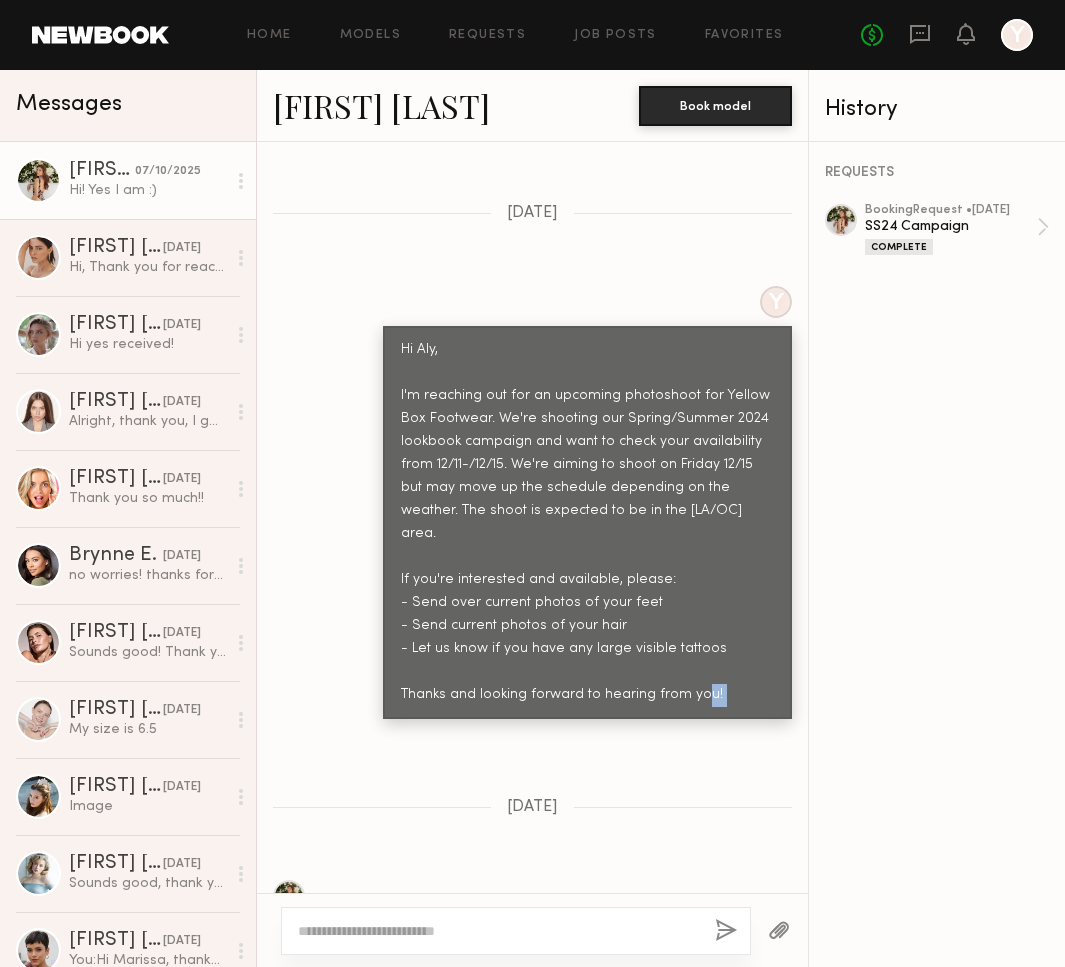 click on "Hi Aly,
I'm reaching out for an upcoming photoshoot for Yellow Box Footwear. We're shooting our Spring/Summer 2024 lookbook campaign and want to check your availability from 12/11-/12/15. We're aiming to shoot on Friday 12/15 but may move up the schedule depending on the weather. The shoot is expected to be in the [LA/OC] area.
If you're interested and available, please:
- Send over current photos of your feet
- Send current photos of your hair
- Let us know if you have any large visible tattoos
Thanks and looking forward to hearing from you!" 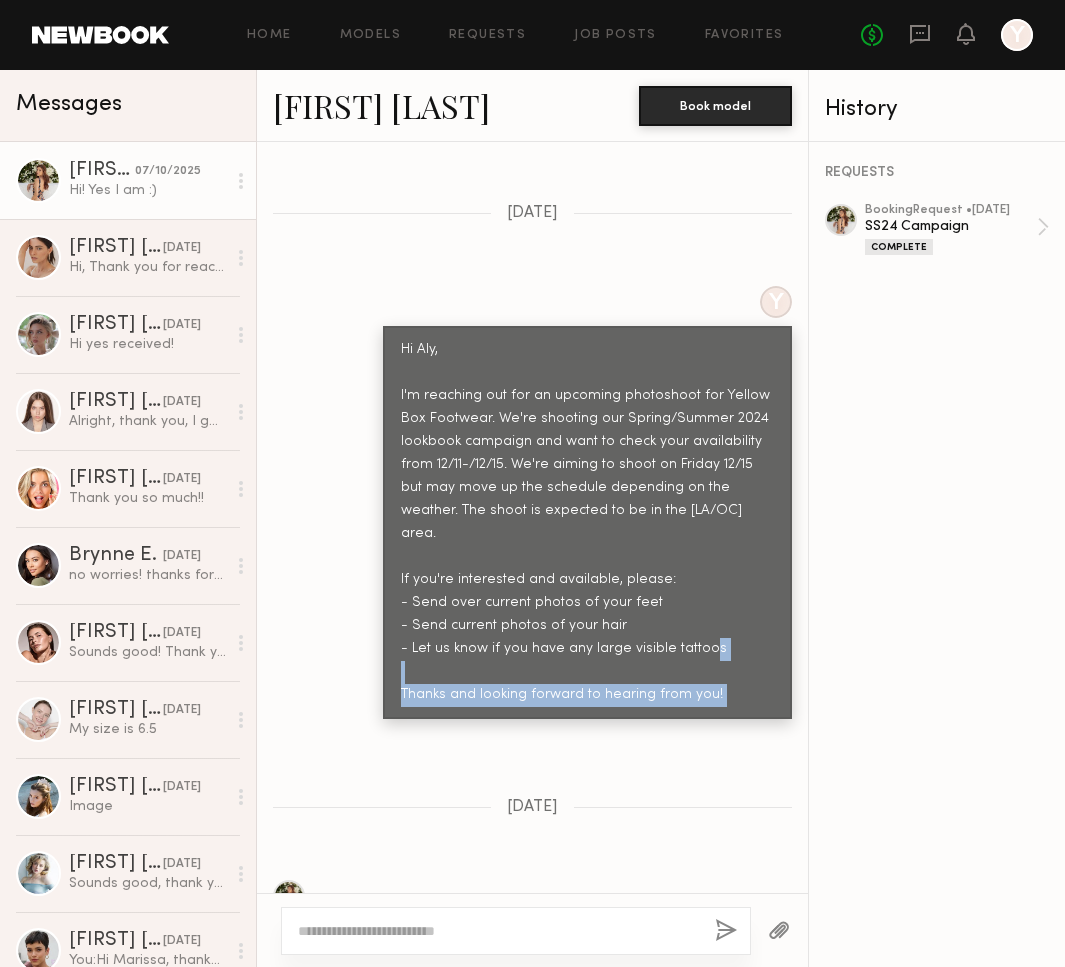 drag, startPoint x: 711, startPoint y: 651, endPoint x: 544, endPoint y: 571, distance: 185.1729 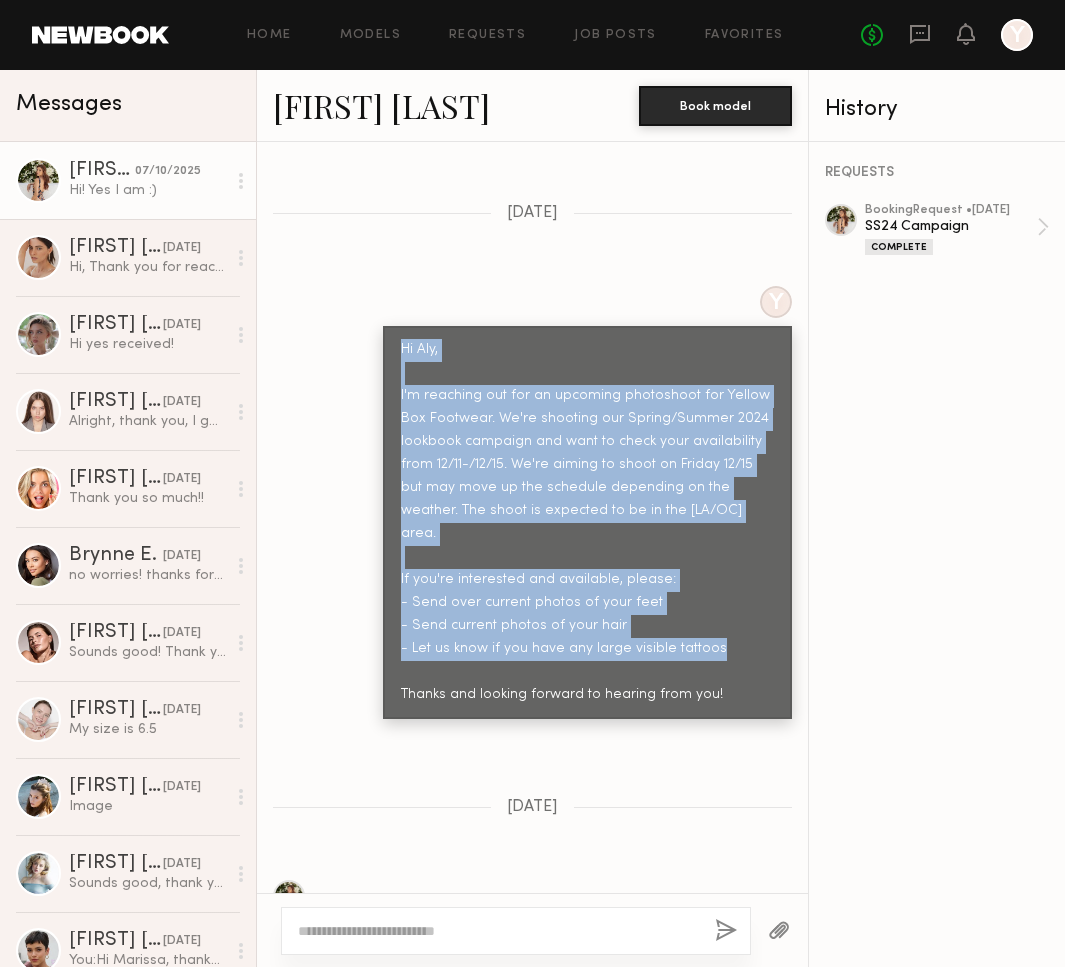 drag, startPoint x: 544, startPoint y: 571, endPoint x: 405, endPoint y: 355, distance: 256.8599 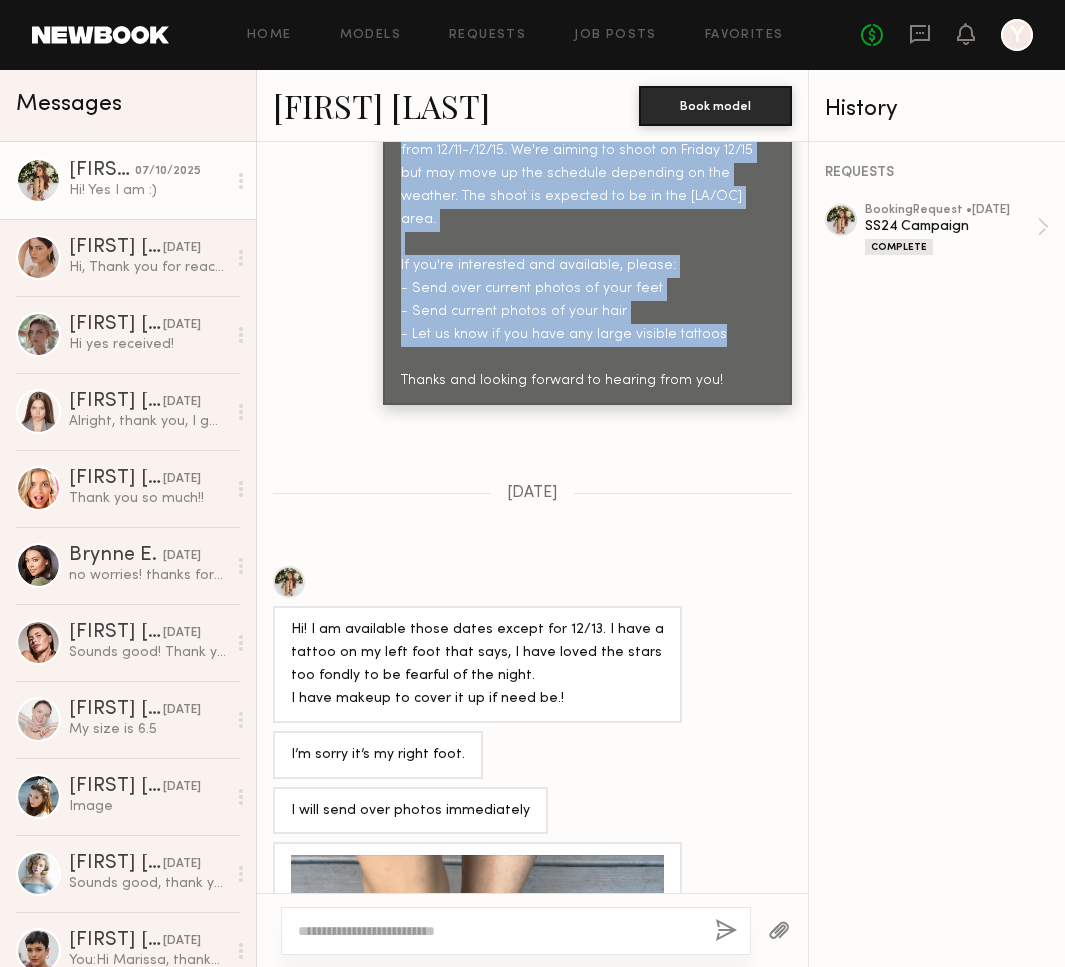 scroll, scrollTop: 1157, scrollLeft: 0, axis: vertical 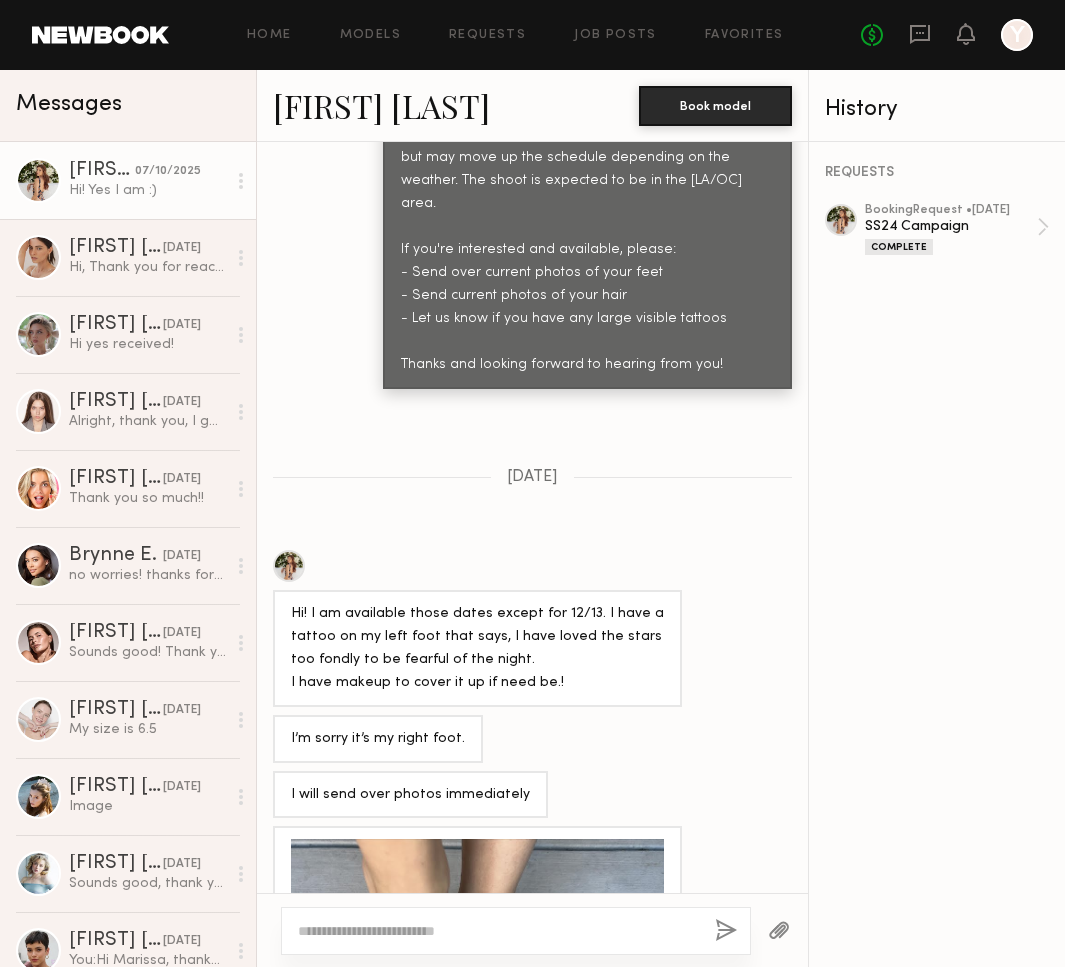 click on "Hi Aly,
I'm reaching out for an upcoming photoshoot for Yellow Box Footwear. We're shooting our Spring/Summer 2024 lookbook campaign and want to check your availability from 12/11-/12/15. We're aiming to shoot on Friday 12/15 but may move up the schedule depending on the weather. The shoot is expected to be in the [LA/OC] area.
If you're interested and available, please:
- Send over current photos of your feet
- Send current photos of your hair
- Let us know if you have any large visible tattoos
Thanks and looking forward to hearing from you!" 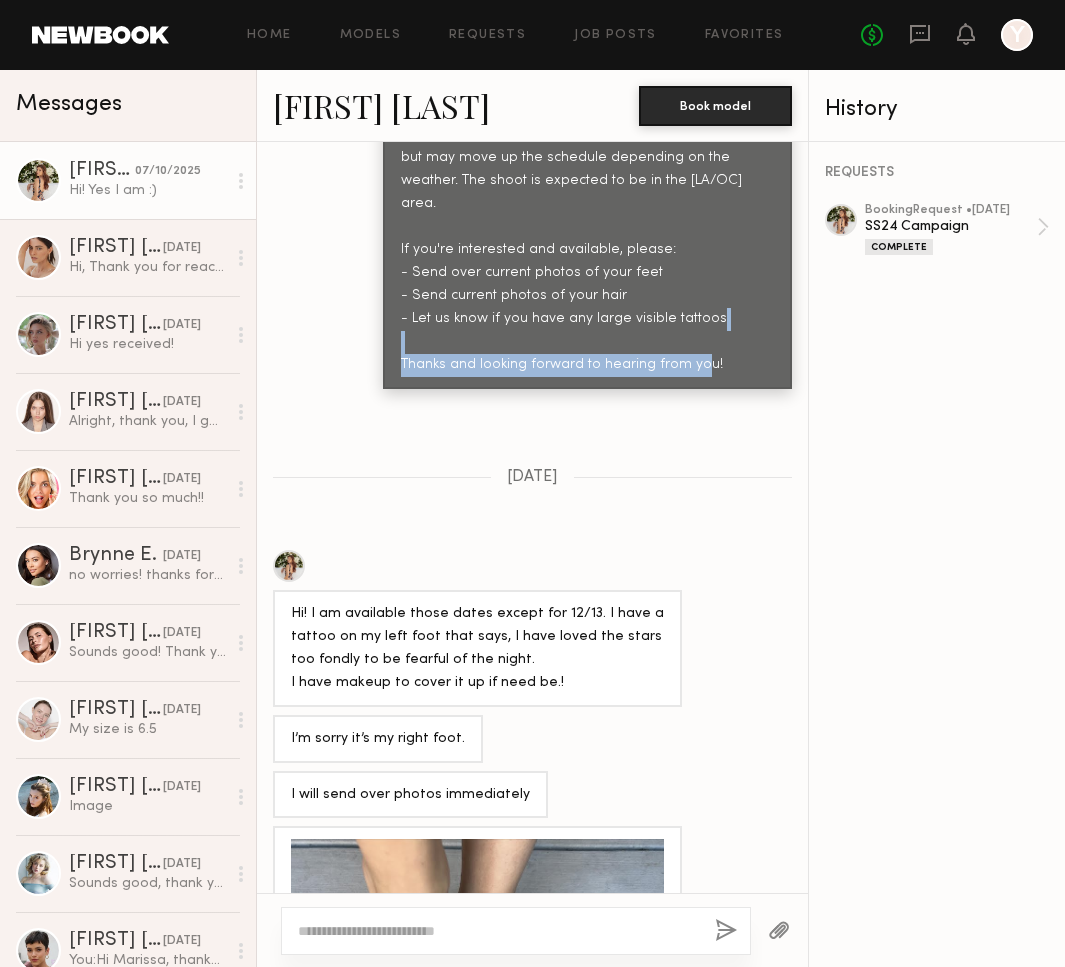 drag, startPoint x: 707, startPoint y: 316, endPoint x: 345, endPoint y: 322, distance: 362.0497 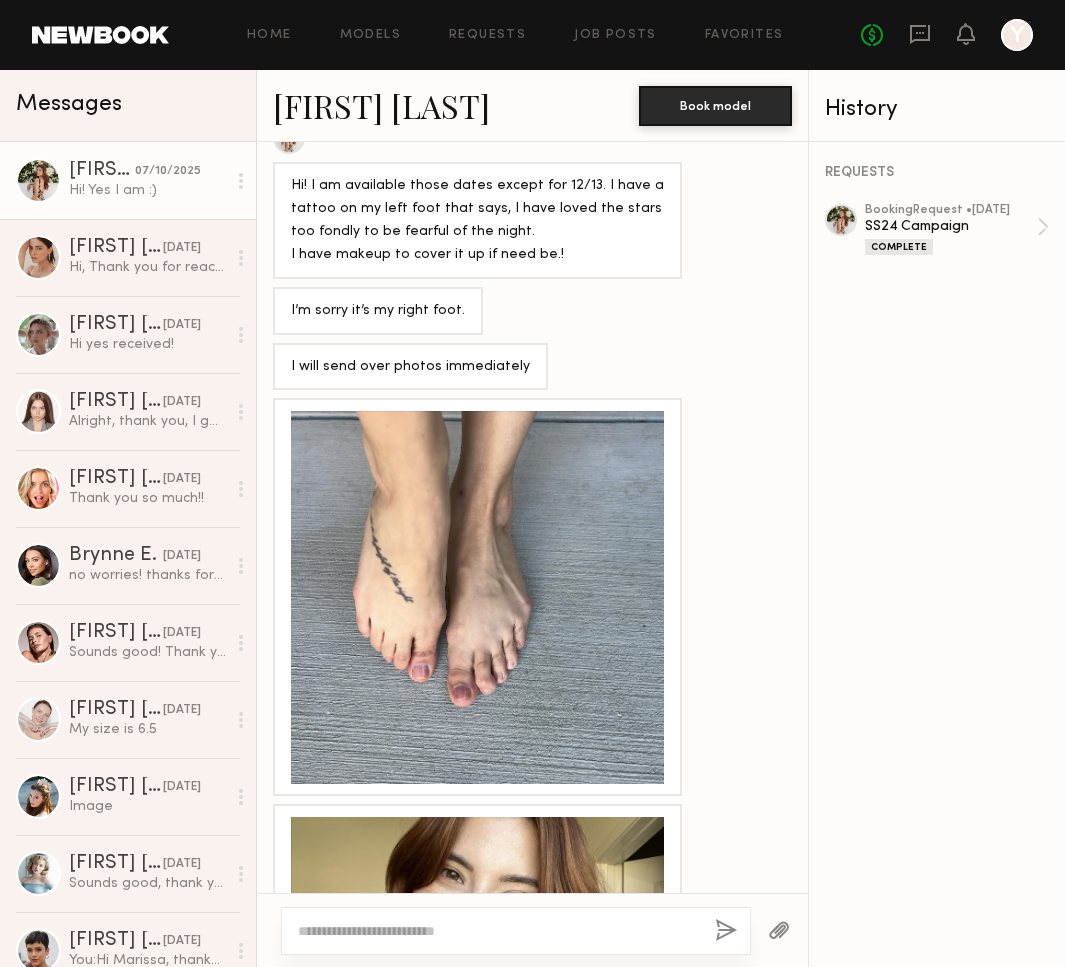 scroll, scrollTop: 1597, scrollLeft: 0, axis: vertical 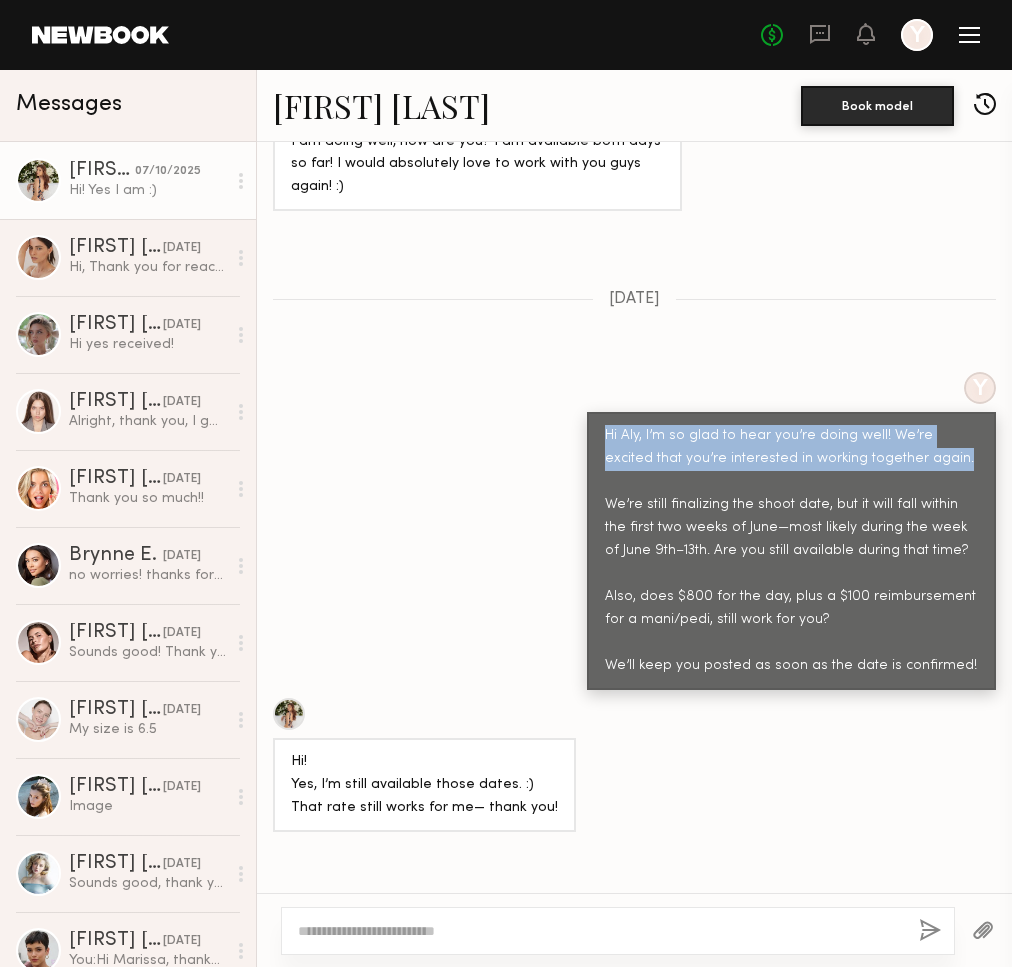 drag, startPoint x: 909, startPoint y: 379, endPoint x: 589, endPoint y: 360, distance: 320.56357 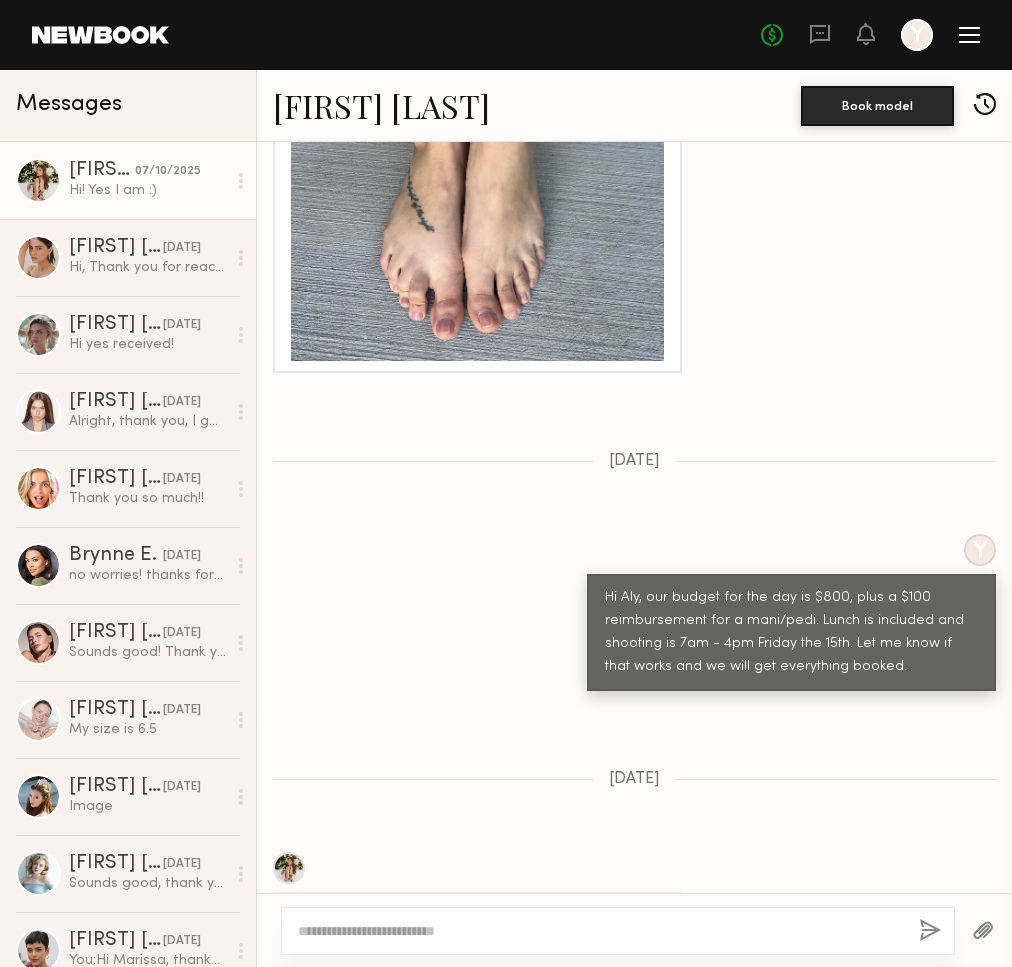 scroll, scrollTop: 3230, scrollLeft: 0, axis: vertical 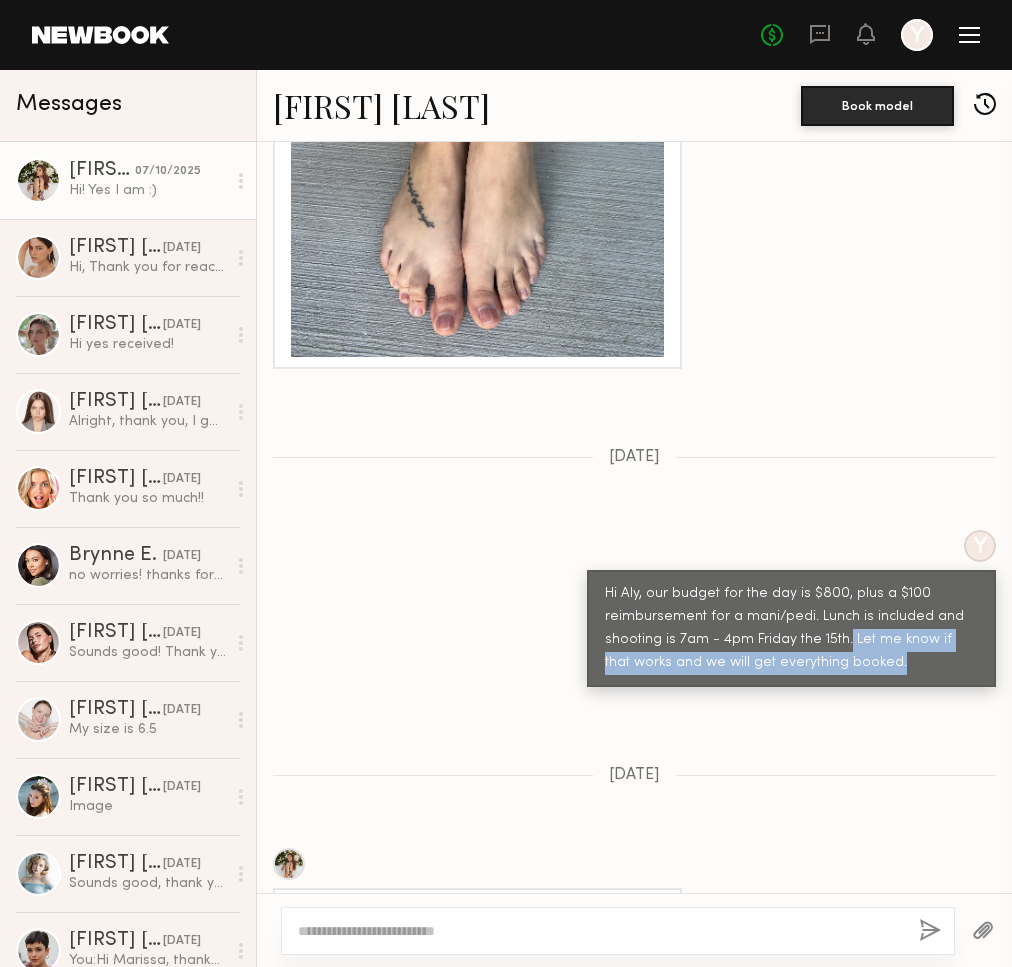 drag, startPoint x: 859, startPoint y: 617, endPoint x: 831, endPoint y: 591, distance: 38.209946 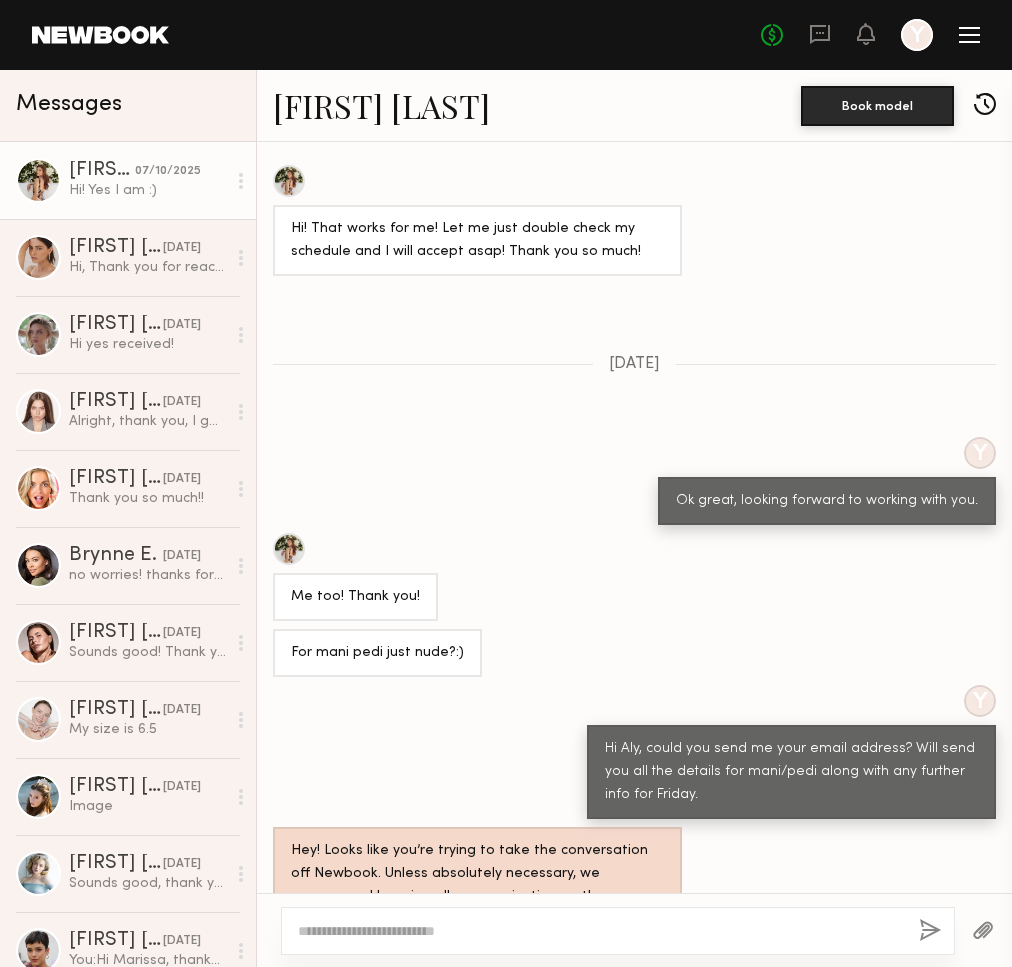 scroll, scrollTop: 4056, scrollLeft: 0, axis: vertical 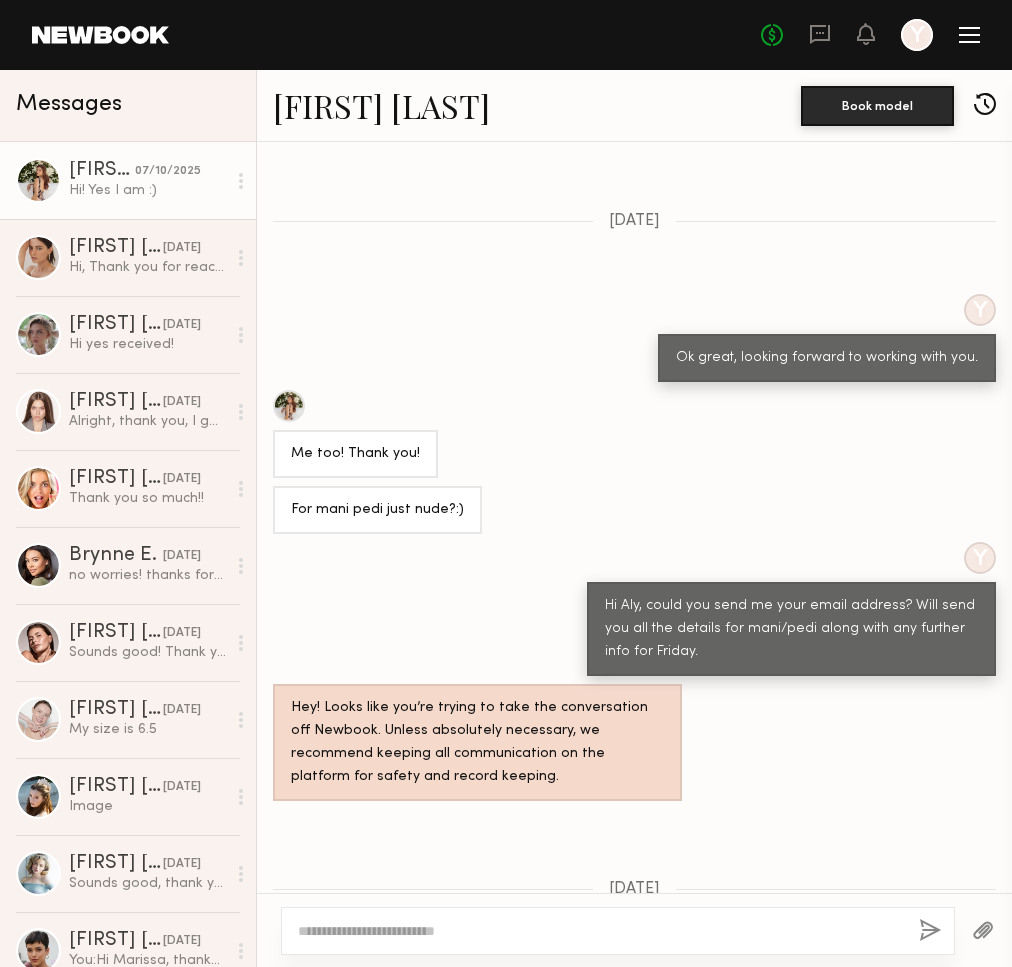 drag, startPoint x: 795, startPoint y: 909, endPoint x: 795, endPoint y: 922, distance: 13 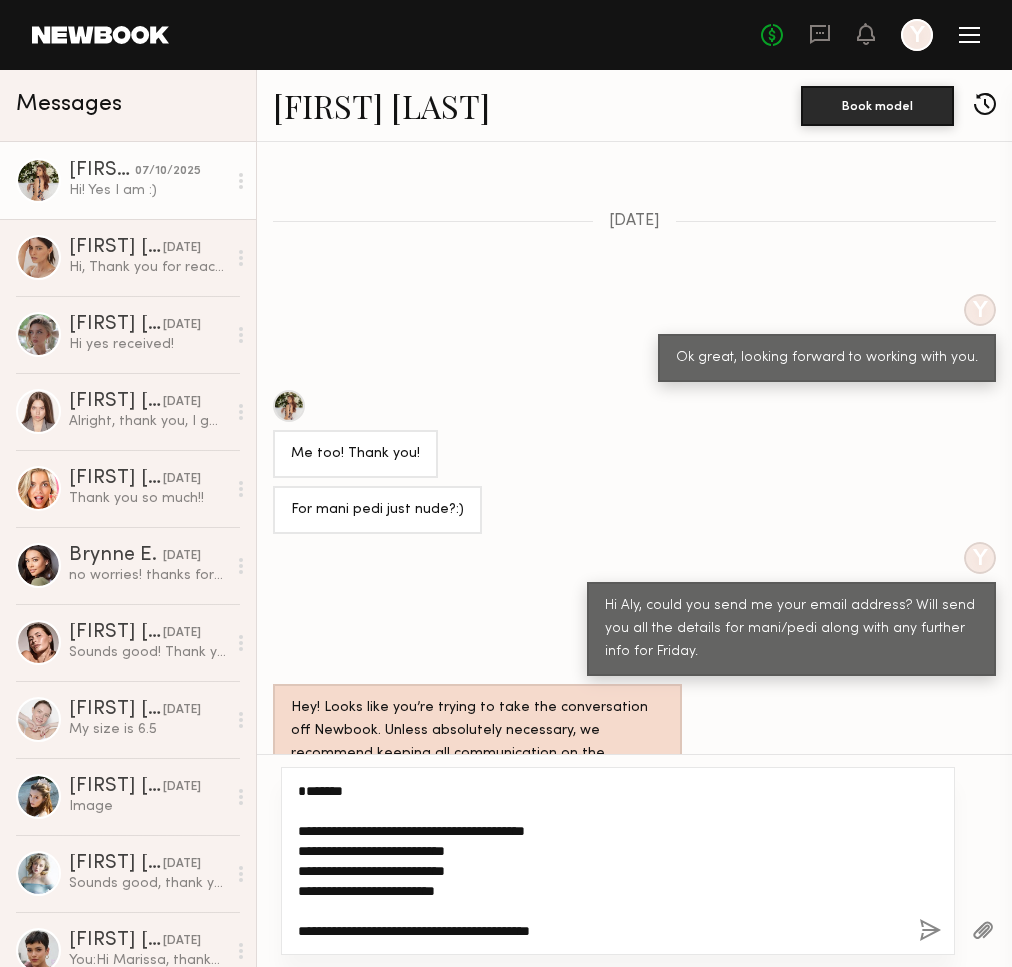 scroll, scrollTop: 0, scrollLeft: 0, axis: both 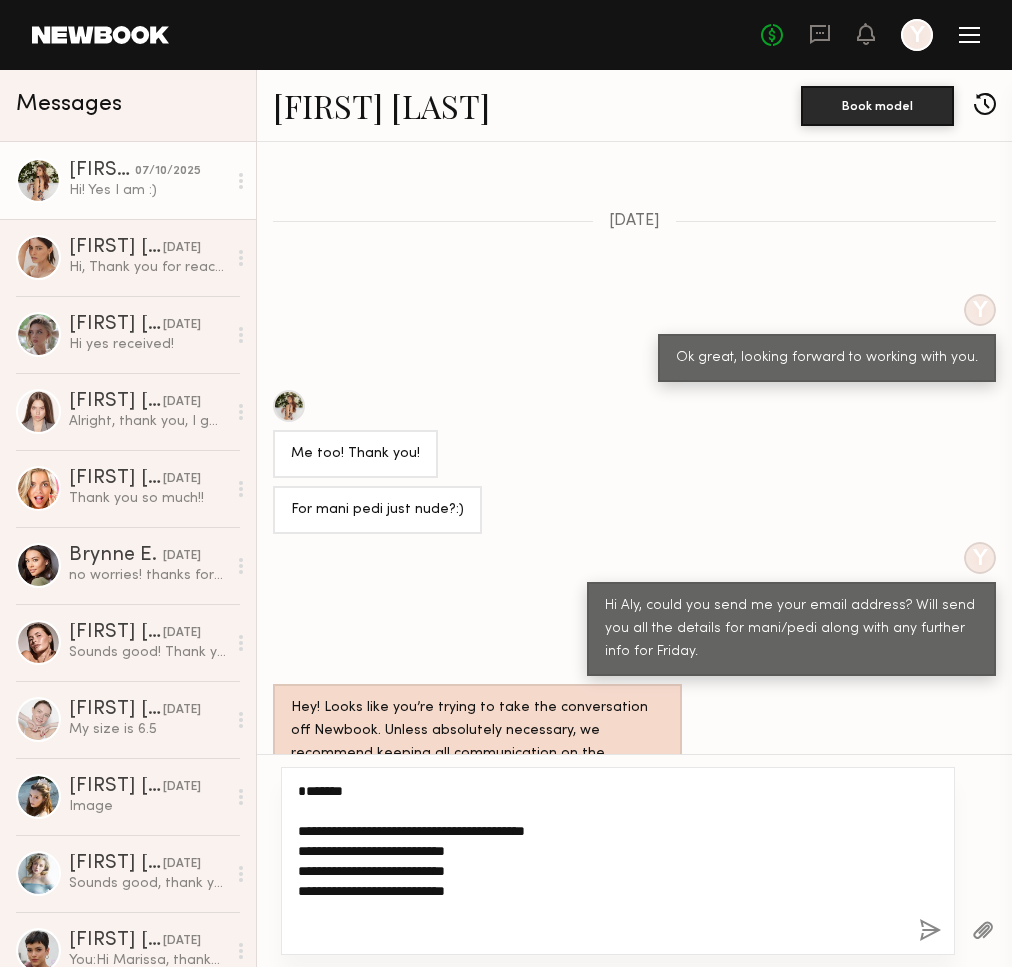 type on "**********" 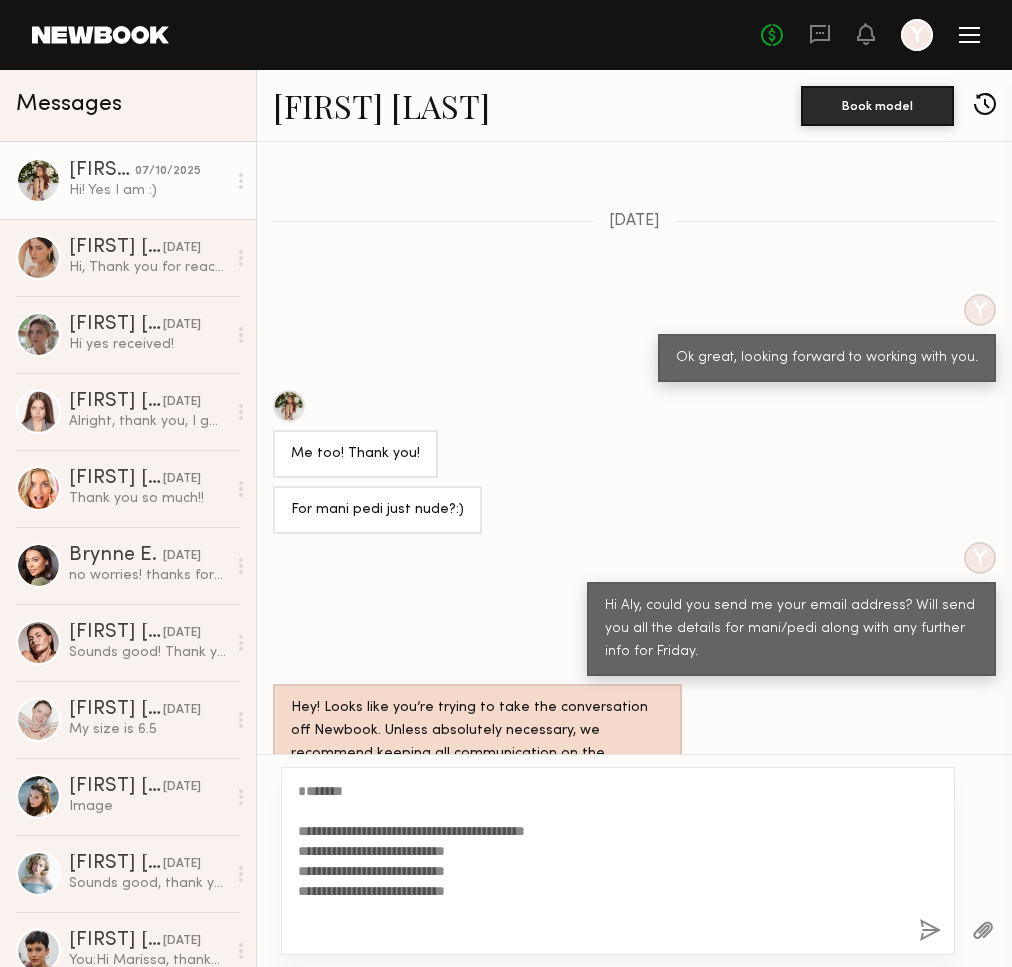 click 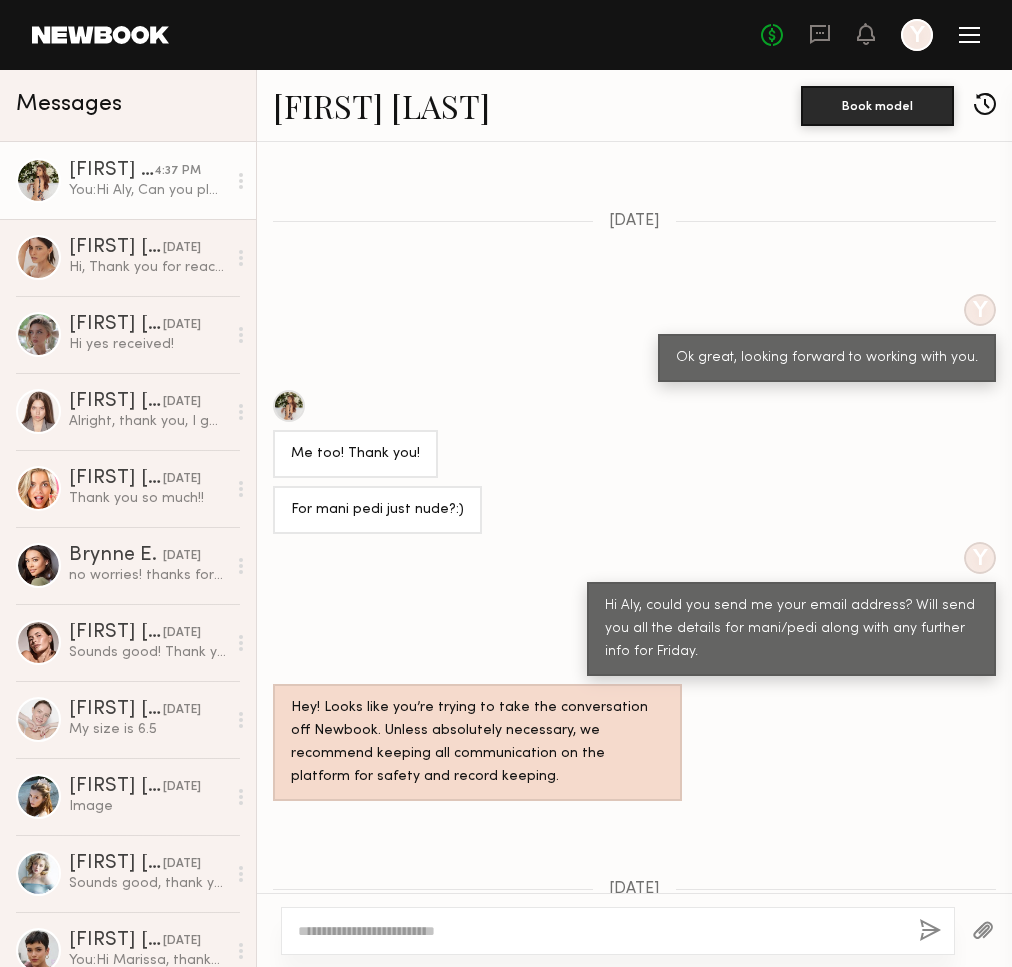 scroll, scrollTop: 8074, scrollLeft: 0, axis: vertical 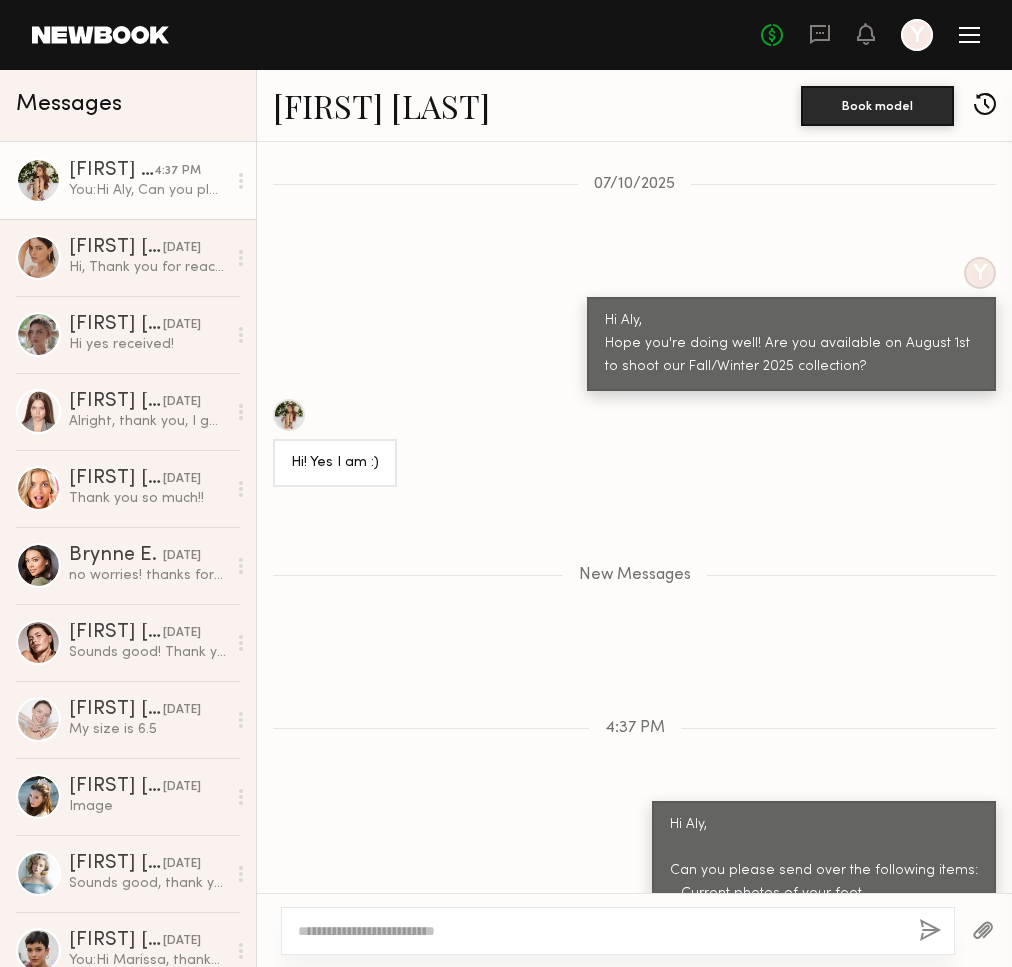 click on "Hi Aly,
Can you please send over the following items:
- Current photos of your feet
- Current photos of your hair
- Any large visible tattoos" 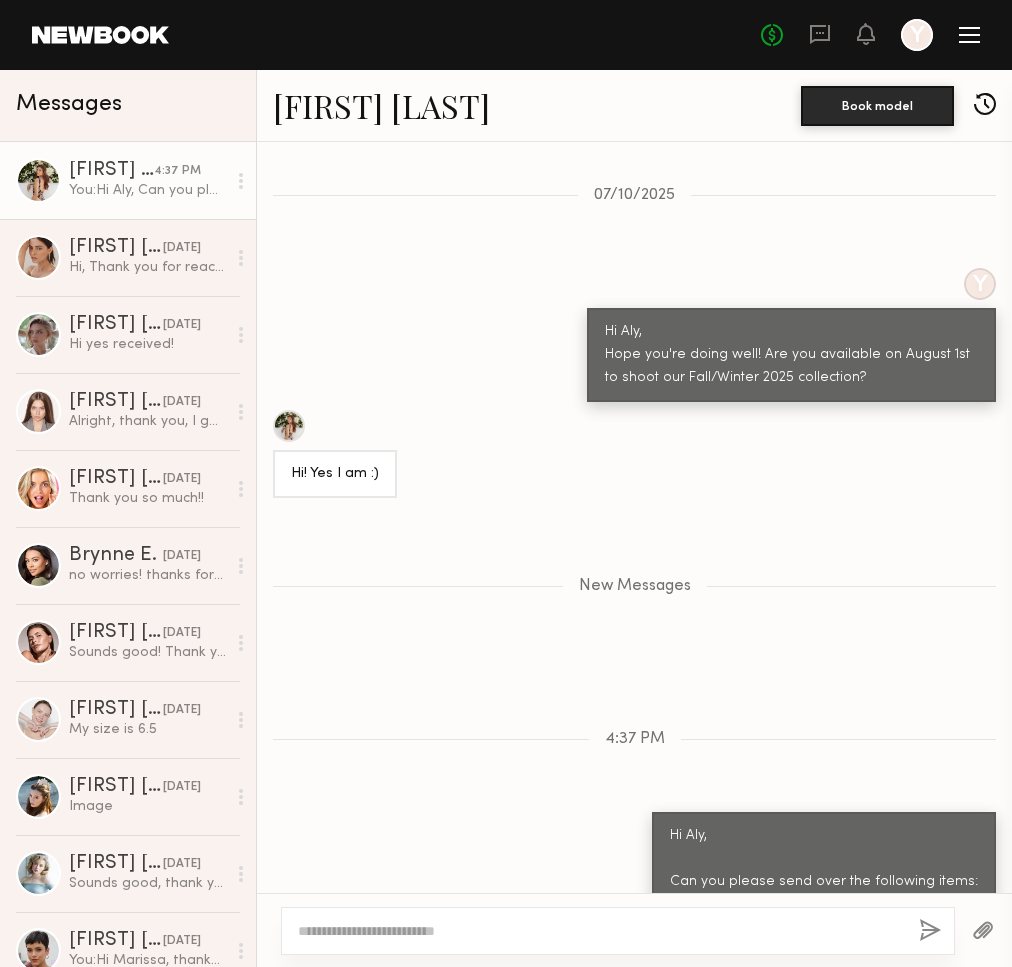 scroll, scrollTop: 8002, scrollLeft: 0, axis: vertical 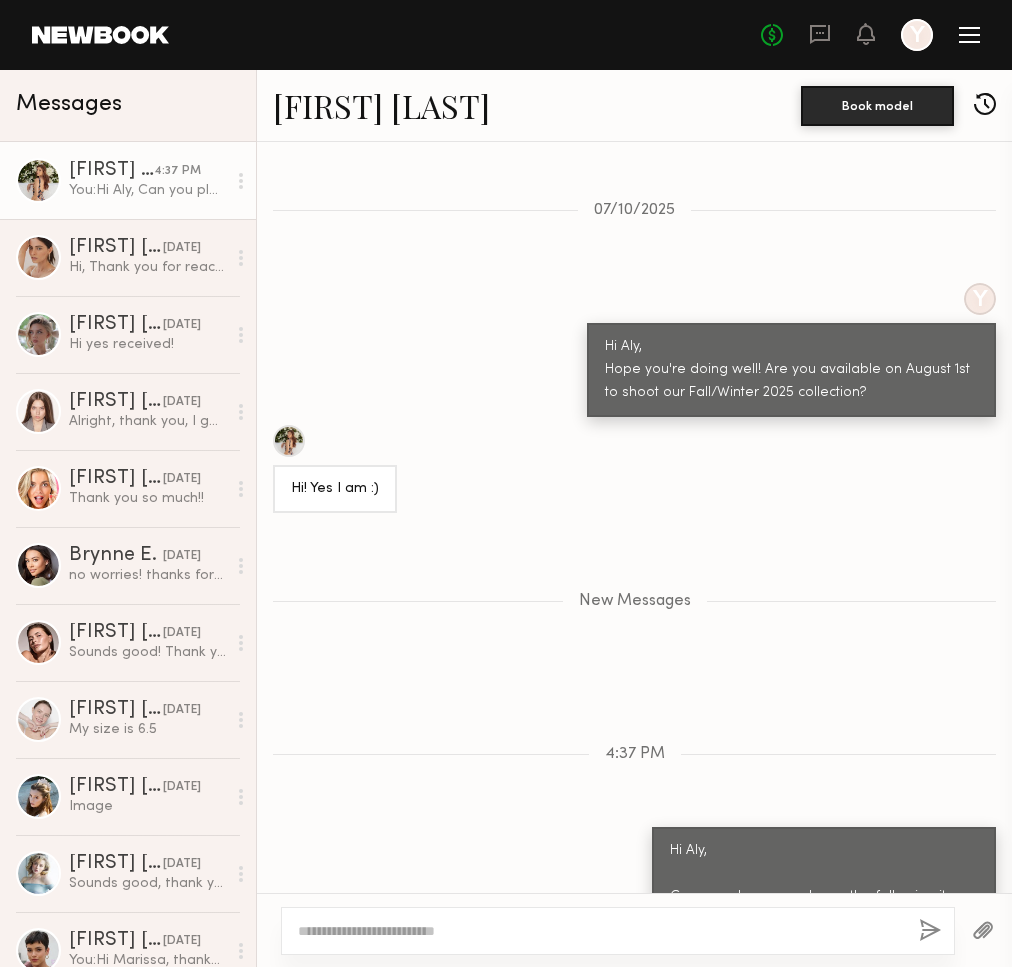 click on "[FIRST] [LAST]" 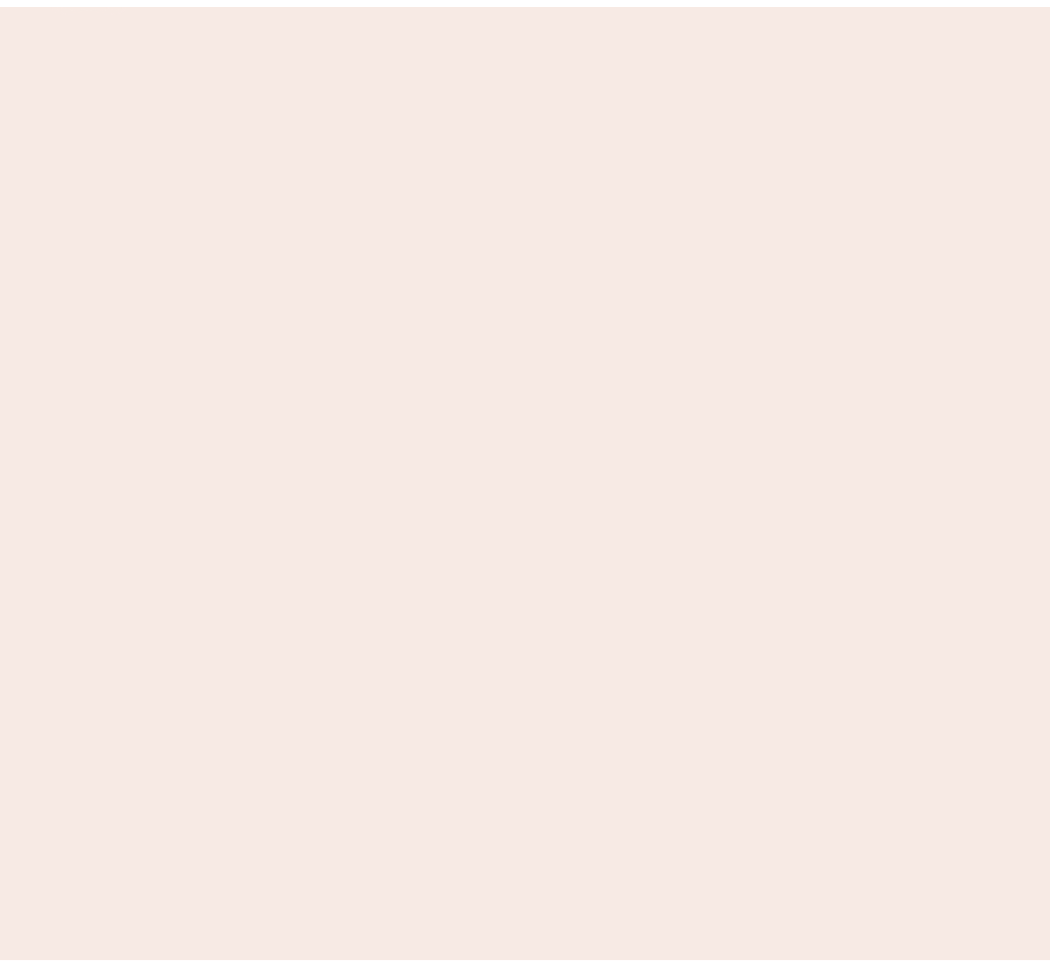 scroll, scrollTop: 0, scrollLeft: 0, axis: both 